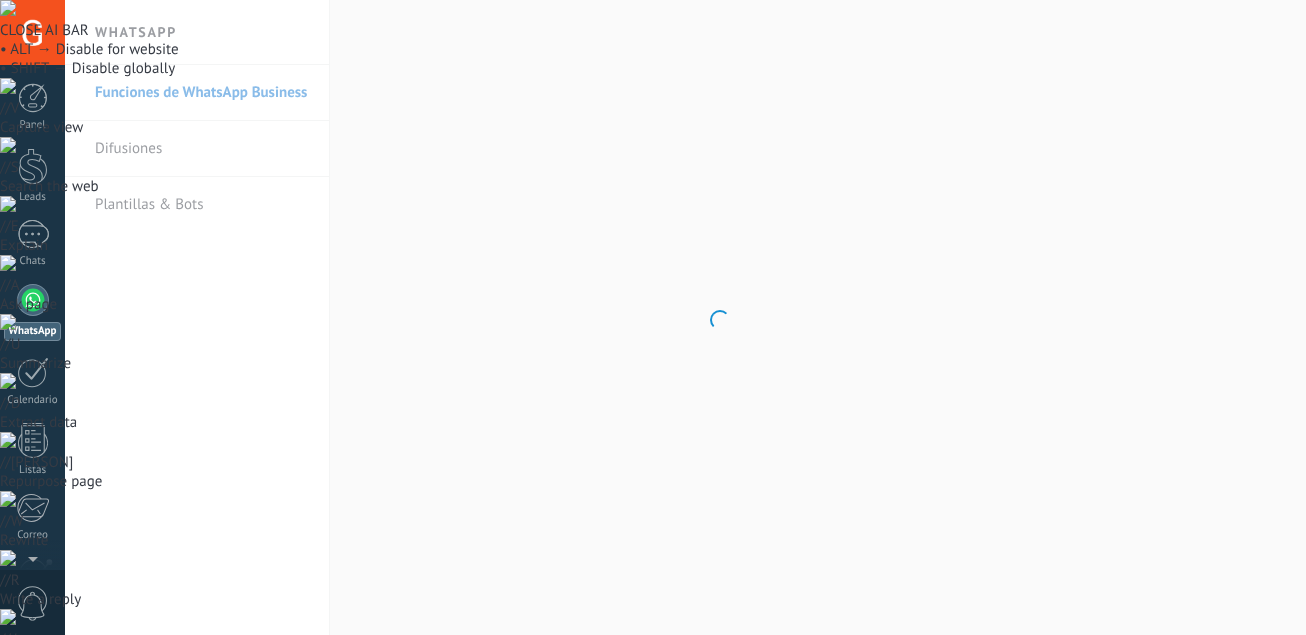scroll, scrollTop: 0, scrollLeft: 0, axis: both 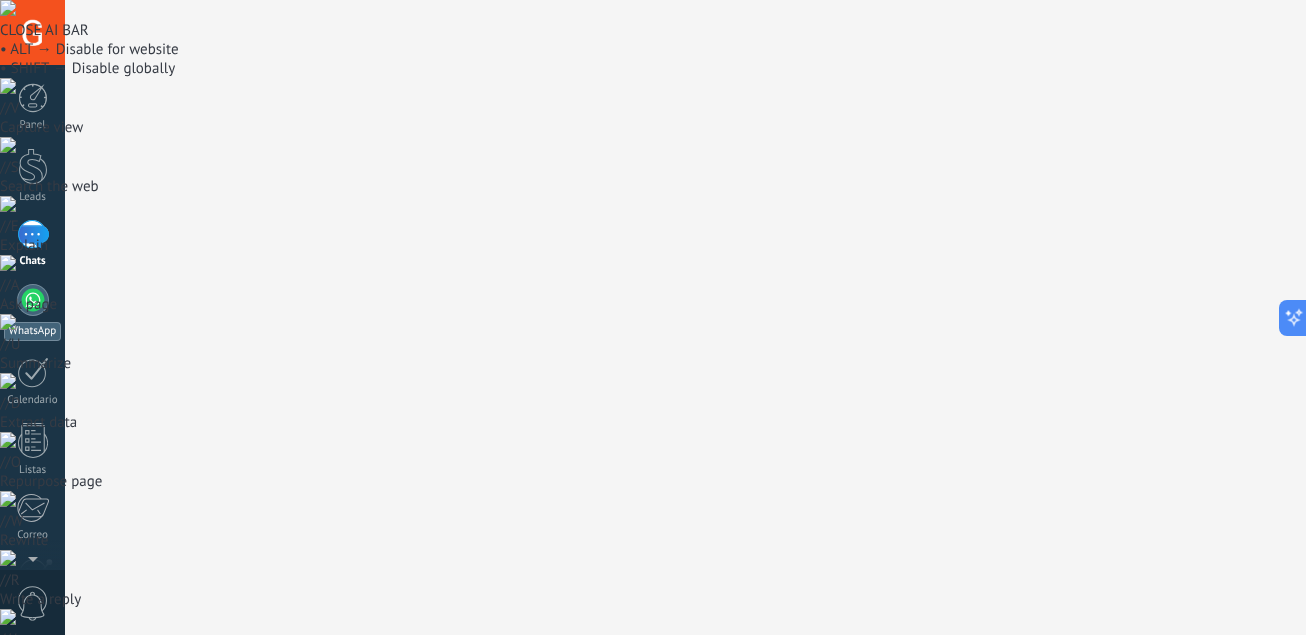 click at bounding box center (33, 300) 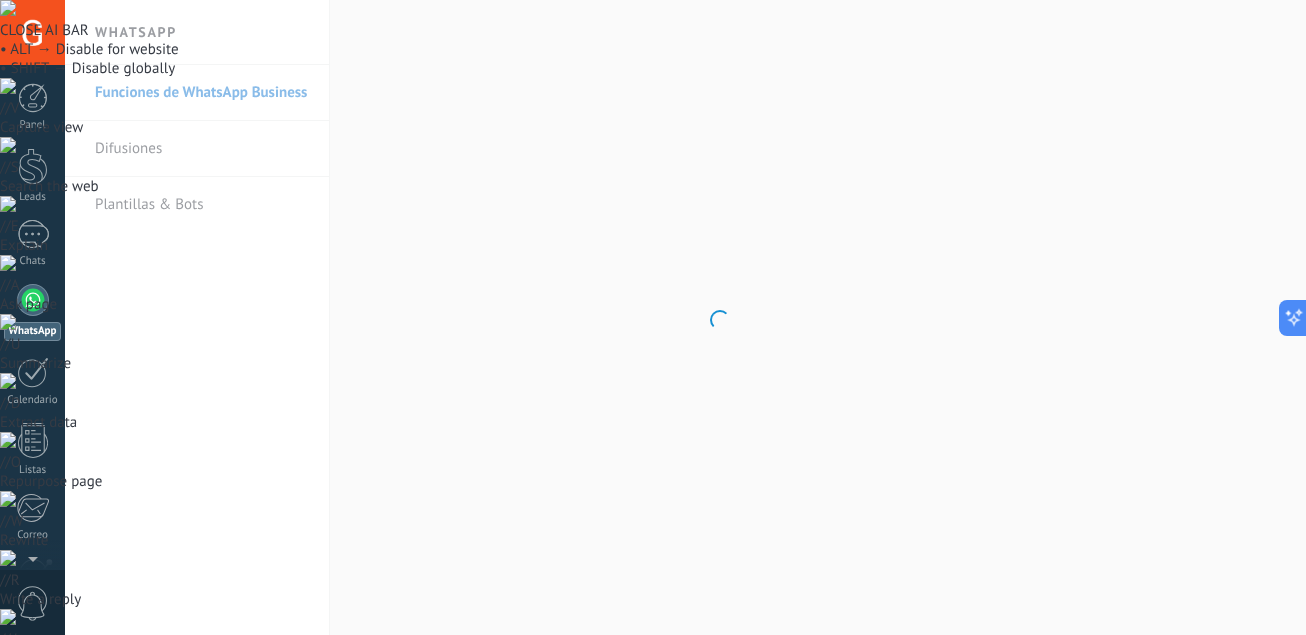 click on ".abccls-1,.abccls-2{fill-rule:evenodd}.abccls-2{fill:#fff} .abfcls-1{fill:none}.abfcls-2{fill:#fff} .abncls-1{isolation:isolate}.abncls-2{opacity:.06}.abncls-2,.abncls-3,.abncls-6{mix-blend-mode:multiply}.abncls-3{opacity:.15}.abncls-4,.abncls-8{fill:#fff}.abncls-5{fill:url(#abnlinear-gradient)}.abncls-6{opacity:.04}.abncls-7{fill:url(#abnlinear-gradient-2)}.abncls-8{fill-rule:evenodd} .abqst0{fill:#ffa200} .abwcls-1{fill:#252525} .cls-1{isolation:isolate} .acicls-1{fill:none} .aclcls-1{fill:#232323} .acnst0{display:none} .addcls-1,.addcls-2{fill:none;stroke-miterlimit:10}.addcls-1{stroke:#dfe0e5}.addcls-2{stroke:#a1a7ab} .adecls-1,.adecls-2{fill:none;stroke-miterlimit:10}.adecls-1{stroke:#dfe0e5}.adecls-2{stroke:#a1a7ab} .adqcls-1{fill:#8591a5;fill-rule:evenodd} .aeccls-1{fill:#5c9f37} .aeecls-1{fill:#f86161} .aejcls-1{fill:#8591a5;fill-rule:evenodd} .aekcls-1{fill-rule:evenodd} .aelcls-1{fill-rule:evenodd;fill:currentColor} .aemcls-1{fill-rule:evenodd;fill:currentColor} .aencls-2{fill:#f86161;opacity:.3}" at bounding box center (653, 1004) 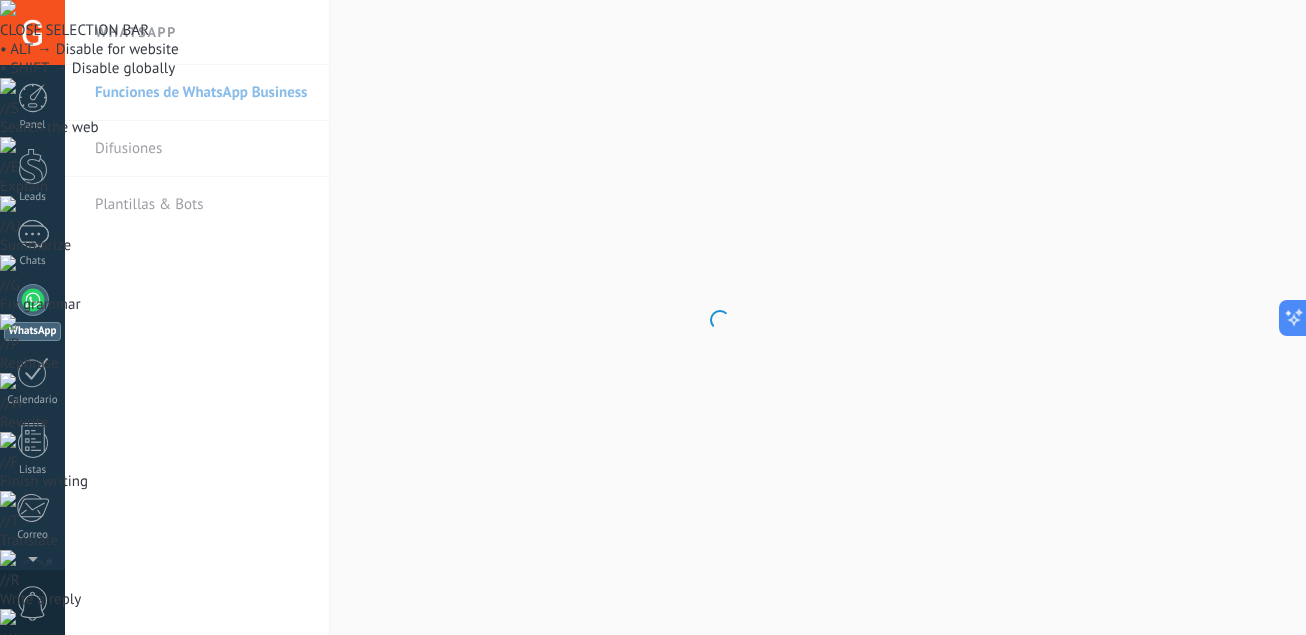 click on ".abccls-1,.abccls-2{fill-rule:evenodd}.abccls-2{fill:#fff} .abfcls-1{fill:none}.abfcls-2{fill:#fff} .abncls-1{isolation:isolate}.abncls-2{opacity:.06}.abncls-2,.abncls-3,.abncls-6{mix-blend-mode:multiply}.abncls-3{opacity:.15}.abncls-4,.abncls-8{fill:#fff}.abncls-5{fill:url(#abnlinear-gradient)}.abncls-6{opacity:.04}.abncls-7{fill:url(#abnlinear-gradient-2)}.abncls-8{fill-rule:evenodd} .abqst0{fill:#ffa200} .abwcls-1{fill:#252525} .cls-1{isolation:isolate} .acicls-1{fill:none} .aclcls-1{fill:#232323} .acnst0{display:none} .addcls-1,.addcls-2{fill:none;stroke-miterlimit:10}.addcls-1{stroke:#dfe0e5}.addcls-2{stroke:#a1a7ab} .adecls-1,.adecls-2{fill:none;stroke-miterlimit:10}.adecls-1{stroke:#dfe0e5}.adecls-2{stroke:#a1a7ab} .adqcls-1{fill:#8591a5;fill-rule:evenodd} .aeccls-1{fill:#5c9f37} .aeecls-1{fill:#f86161} .aejcls-1{fill:#8591a5;fill-rule:evenodd} .aekcls-1{fill-rule:evenodd} .aelcls-1{fill-rule:evenodd;fill:currentColor} .aemcls-1{fill-rule:evenodd;fill:currentColor} .aencls-2{fill:#f86161;opacity:.3}" at bounding box center [653, 1004] 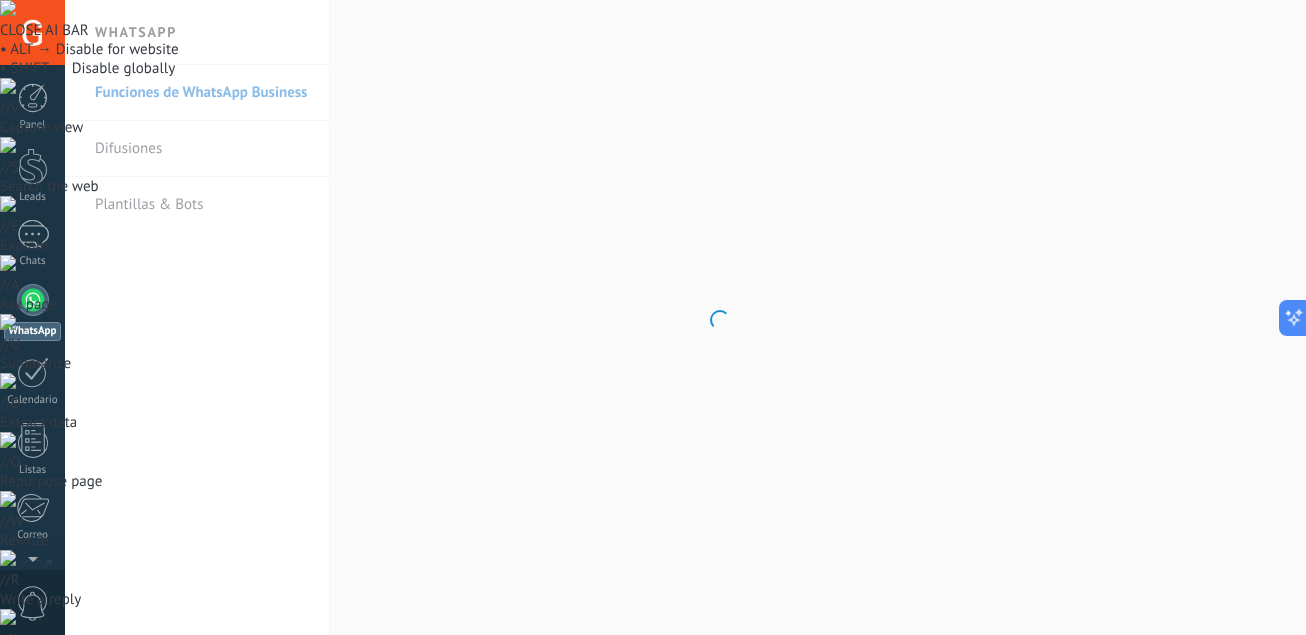 drag, startPoint x: 553, startPoint y: 149, endPoint x: 533, endPoint y: 292, distance: 144.39183 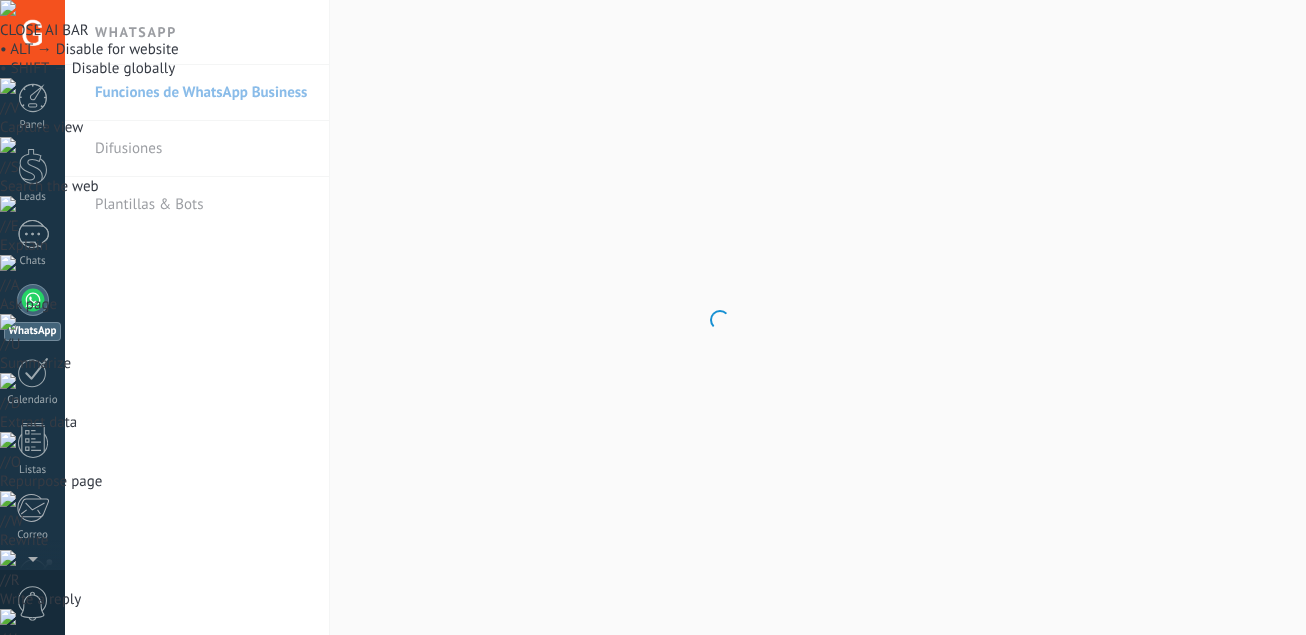 scroll, scrollTop: 0, scrollLeft: 0, axis: both 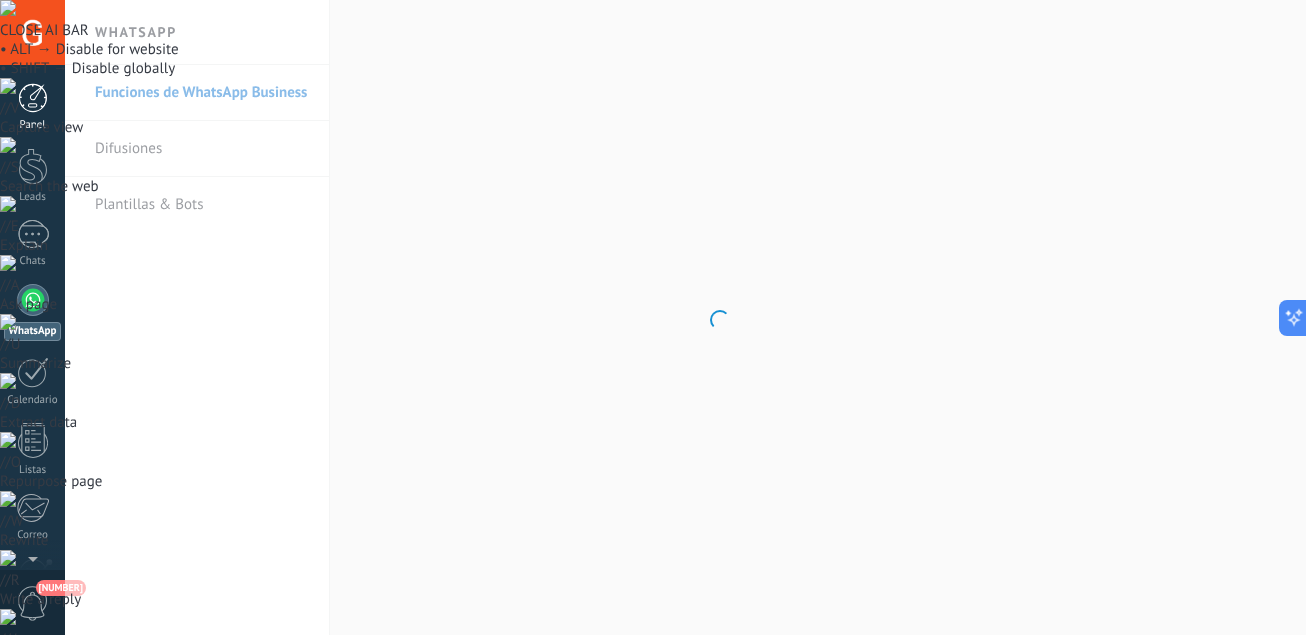 click at bounding box center (33, 98) 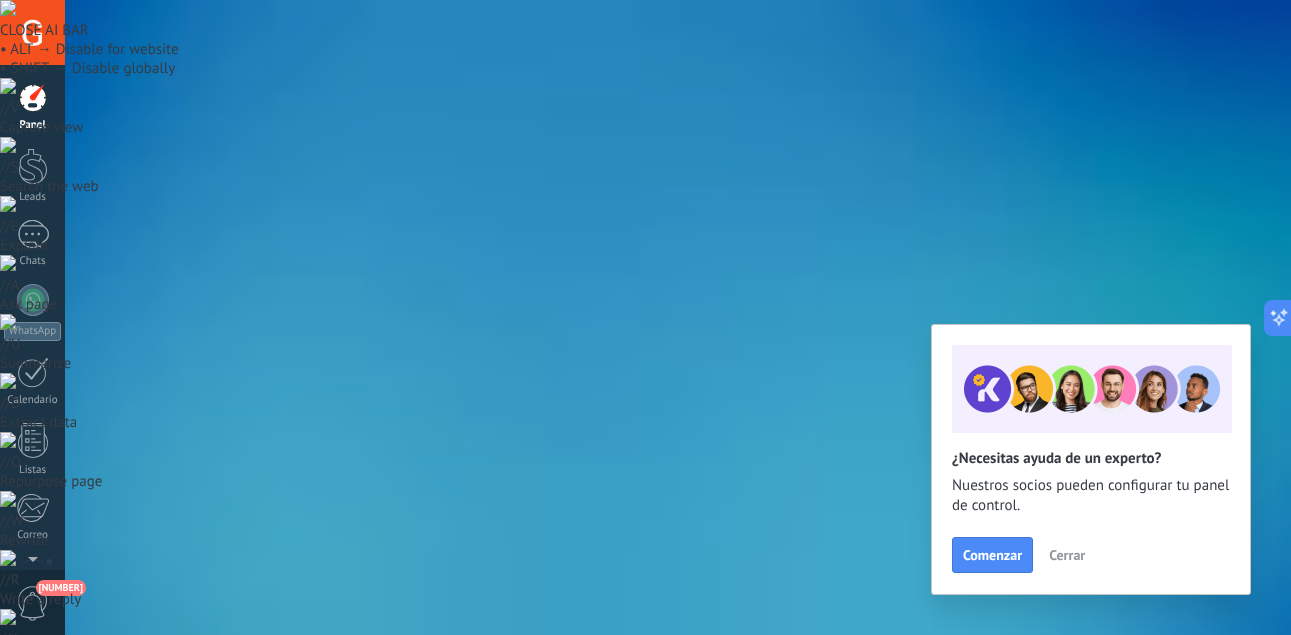 click on "Cerrar" at bounding box center [1067, 555] 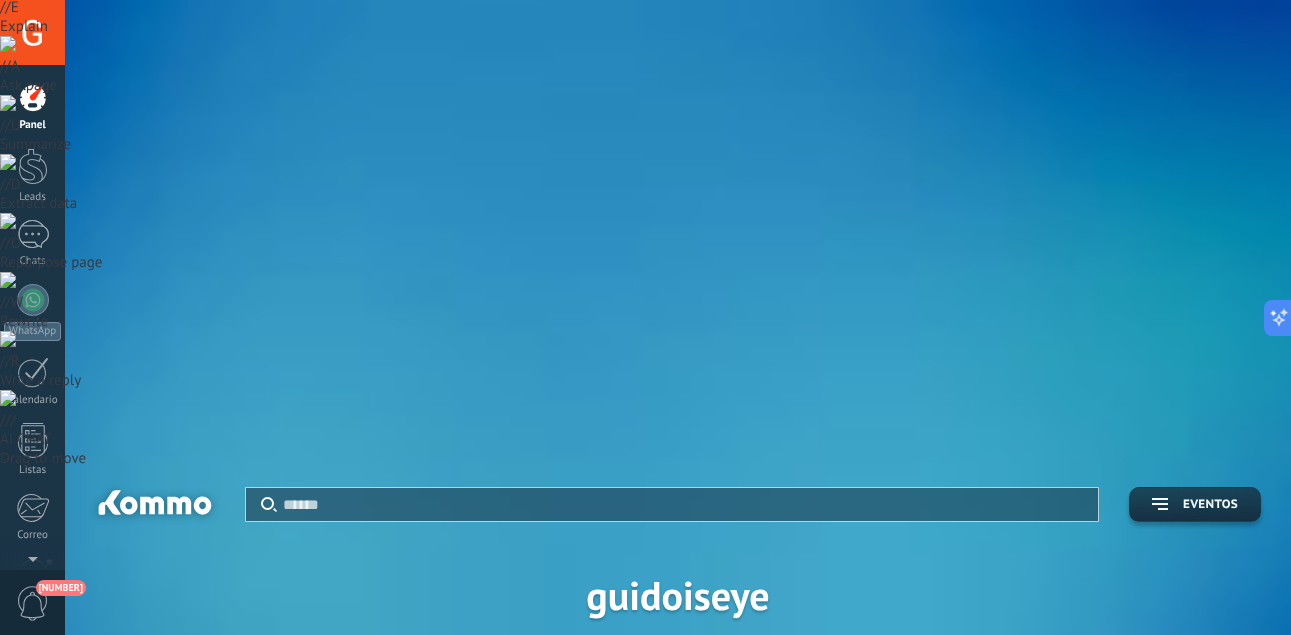 scroll, scrollTop: 0, scrollLeft: 0, axis: both 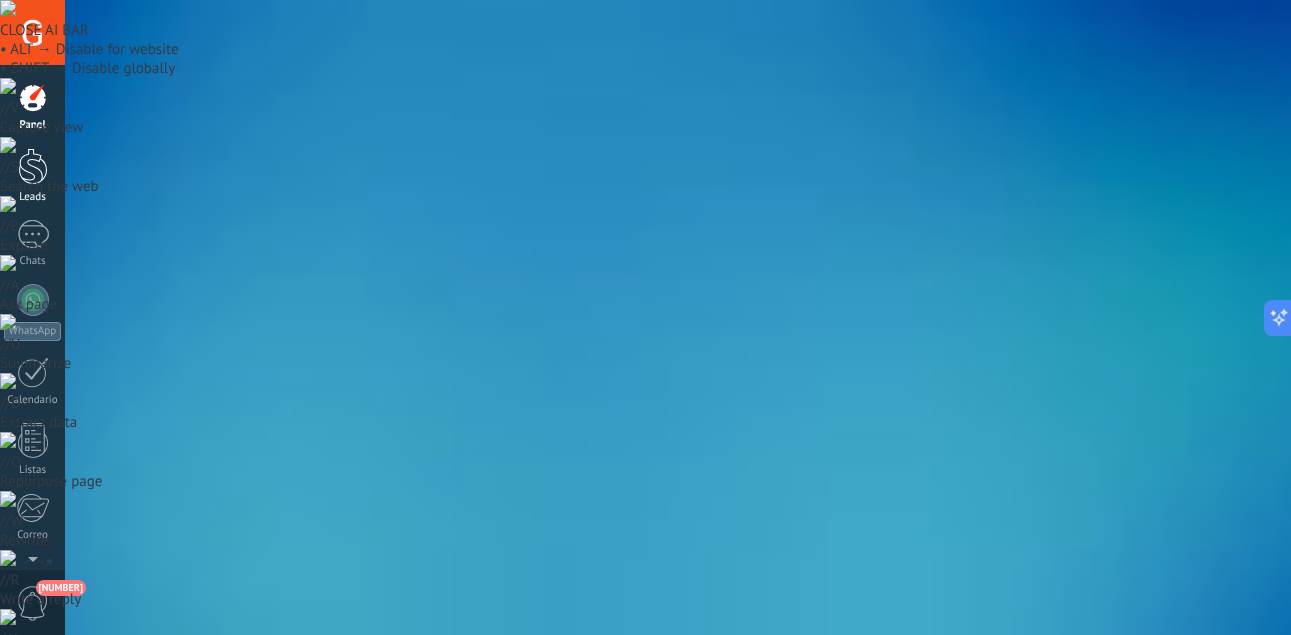 click at bounding box center (33, 166) 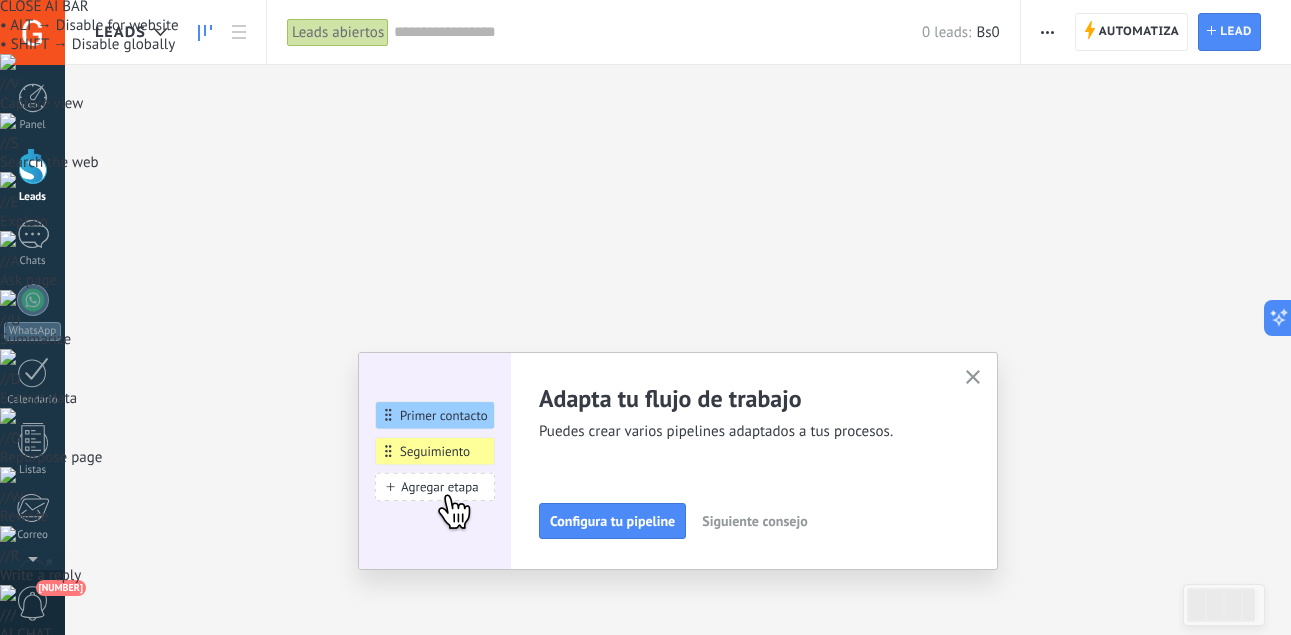 scroll, scrollTop: 34, scrollLeft: 0, axis: vertical 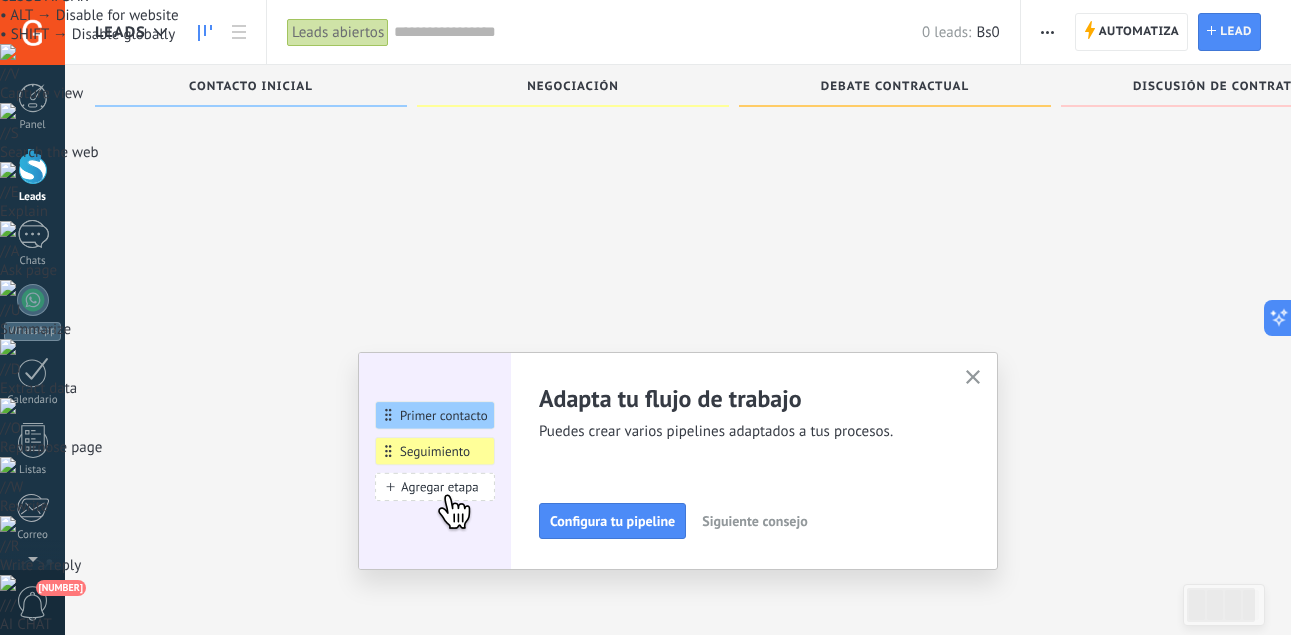 click at bounding box center (973, 377) 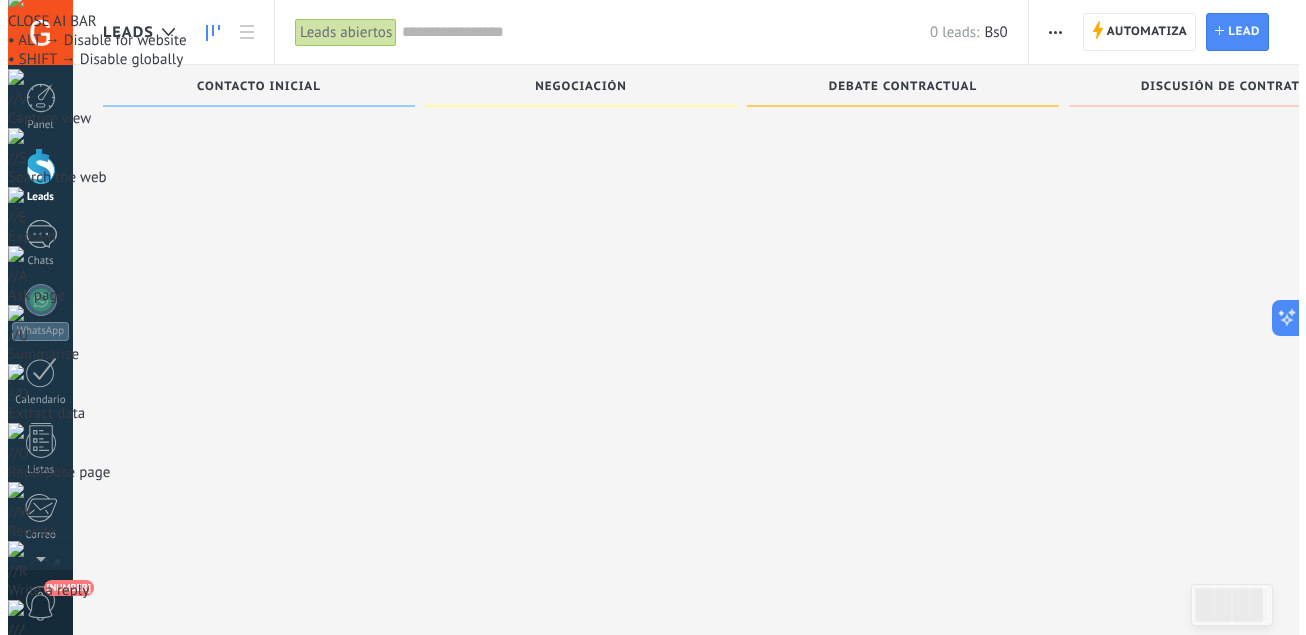scroll, scrollTop: 0, scrollLeft: 0, axis: both 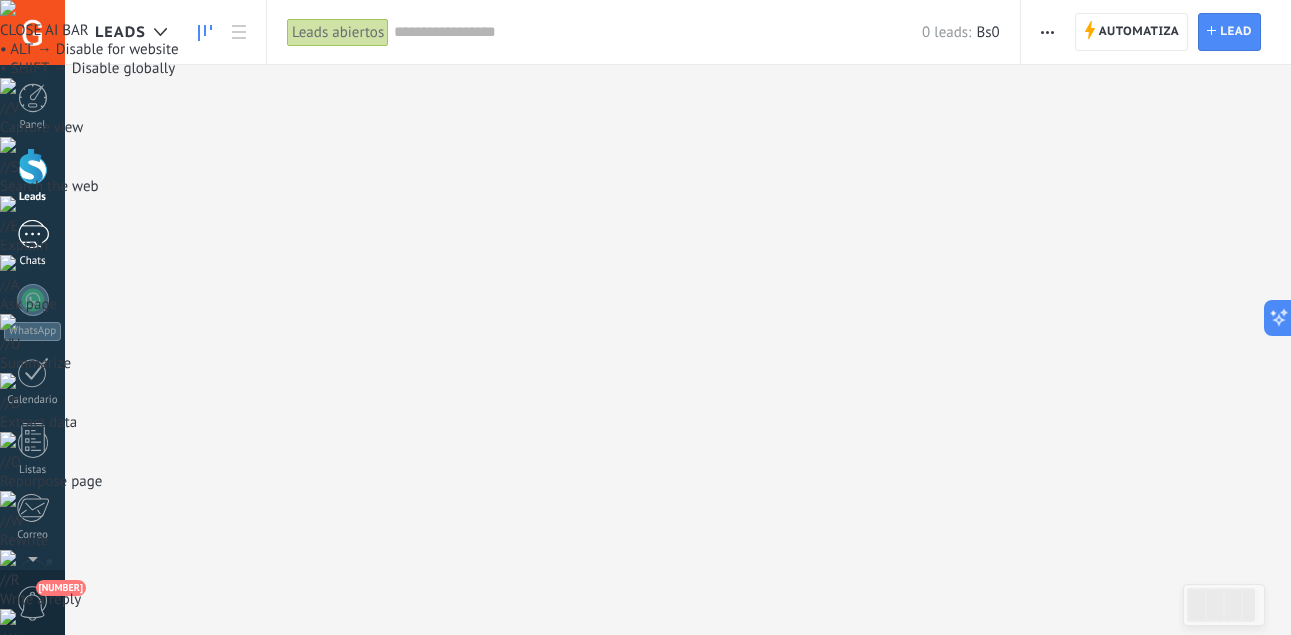 click at bounding box center [33, 234] 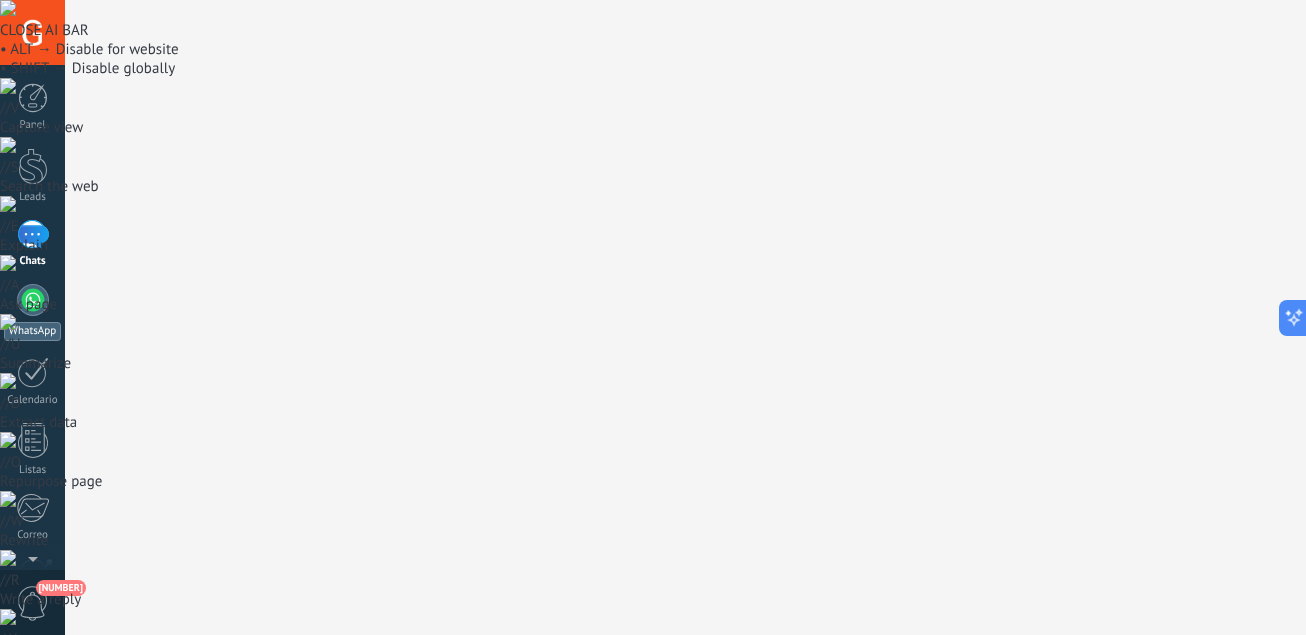 click at bounding box center (33, 300) 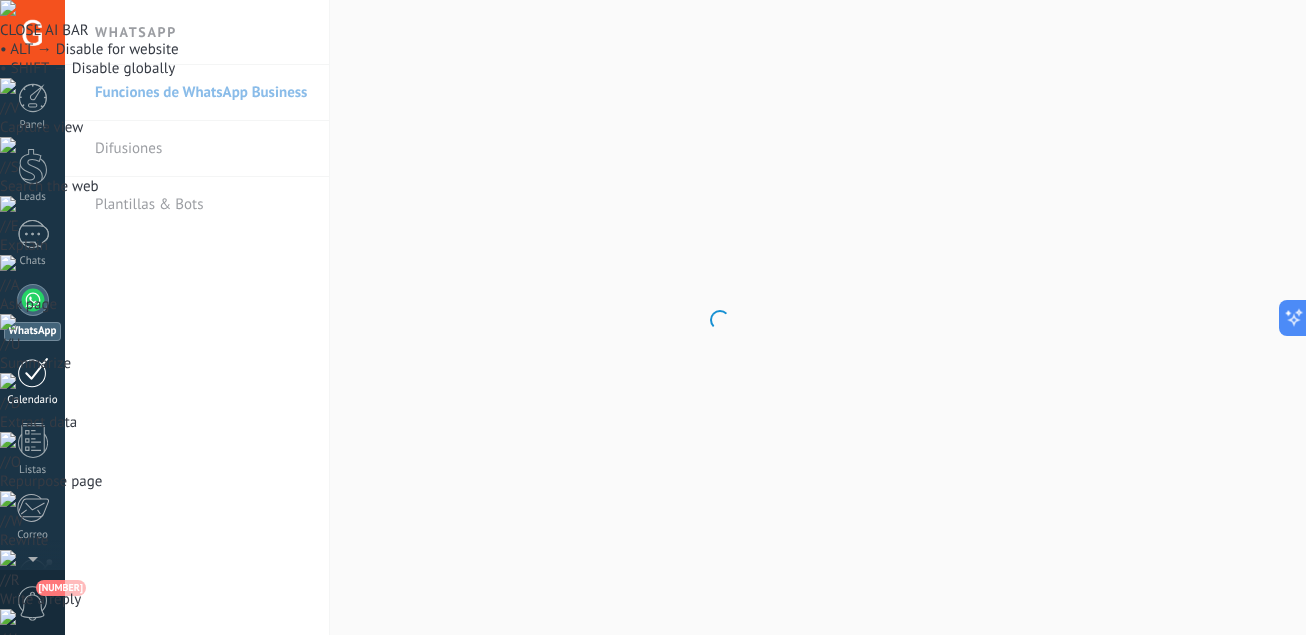 click at bounding box center (33, 372) 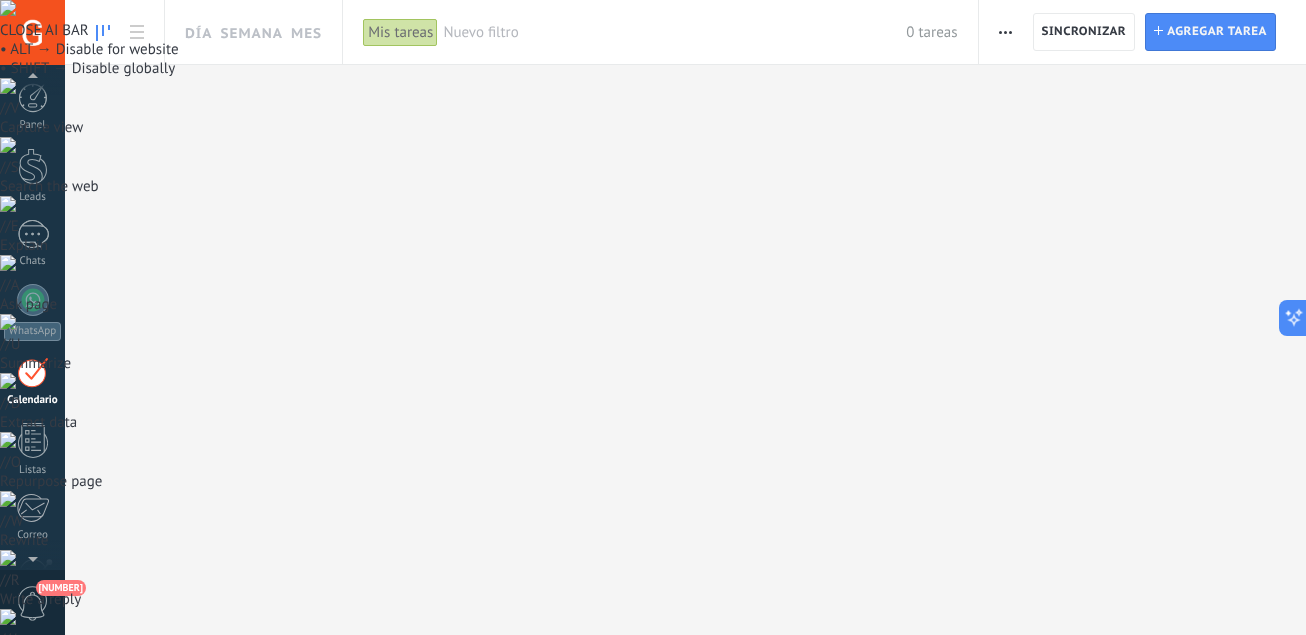 scroll, scrollTop: 58, scrollLeft: 0, axis: vertical 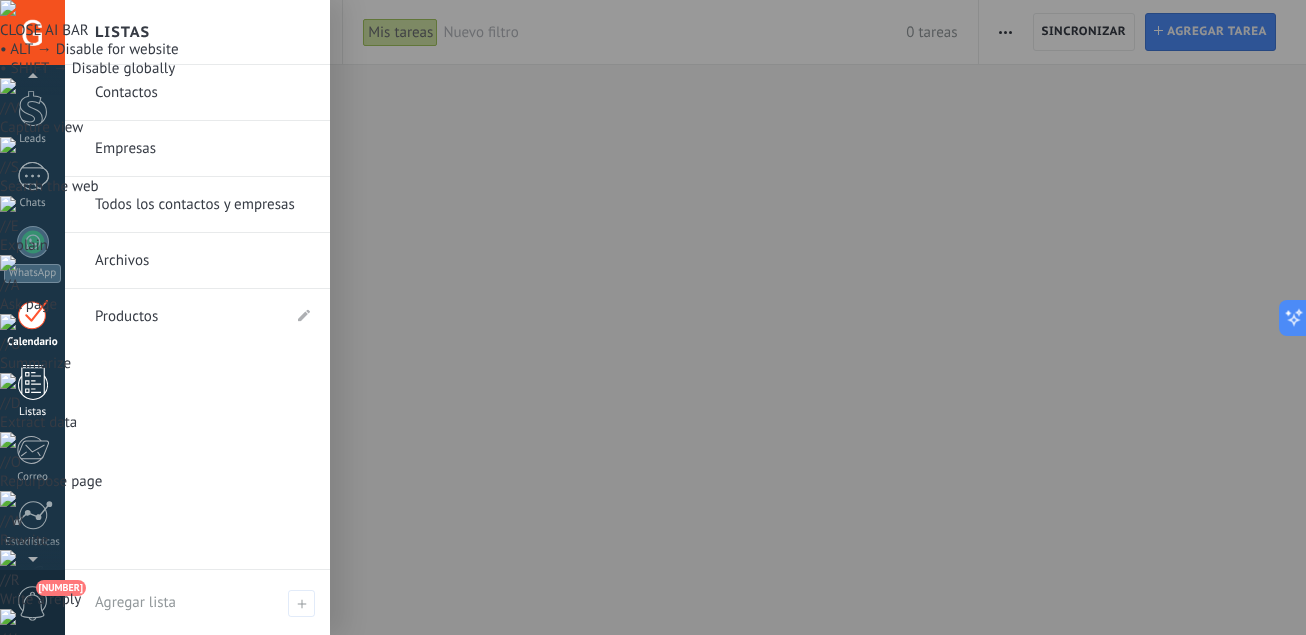 click at bounding box center [33, 382] 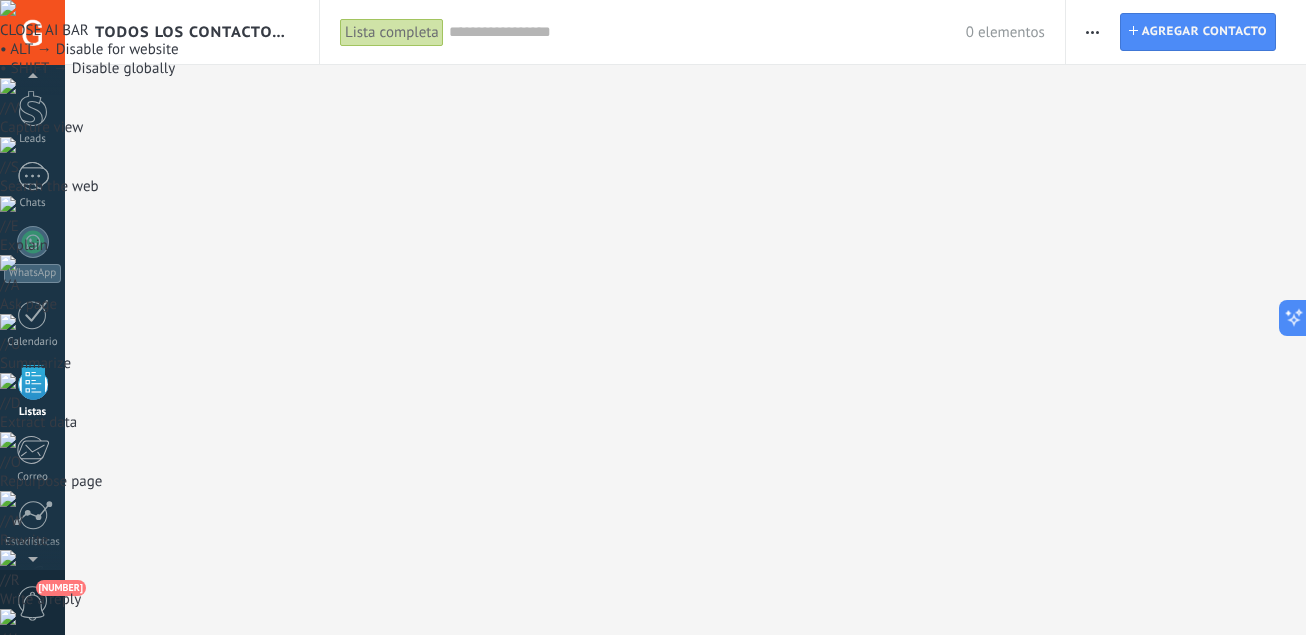 scroll, scrollTop: 124, scrollLeft: 0, axis: vertical 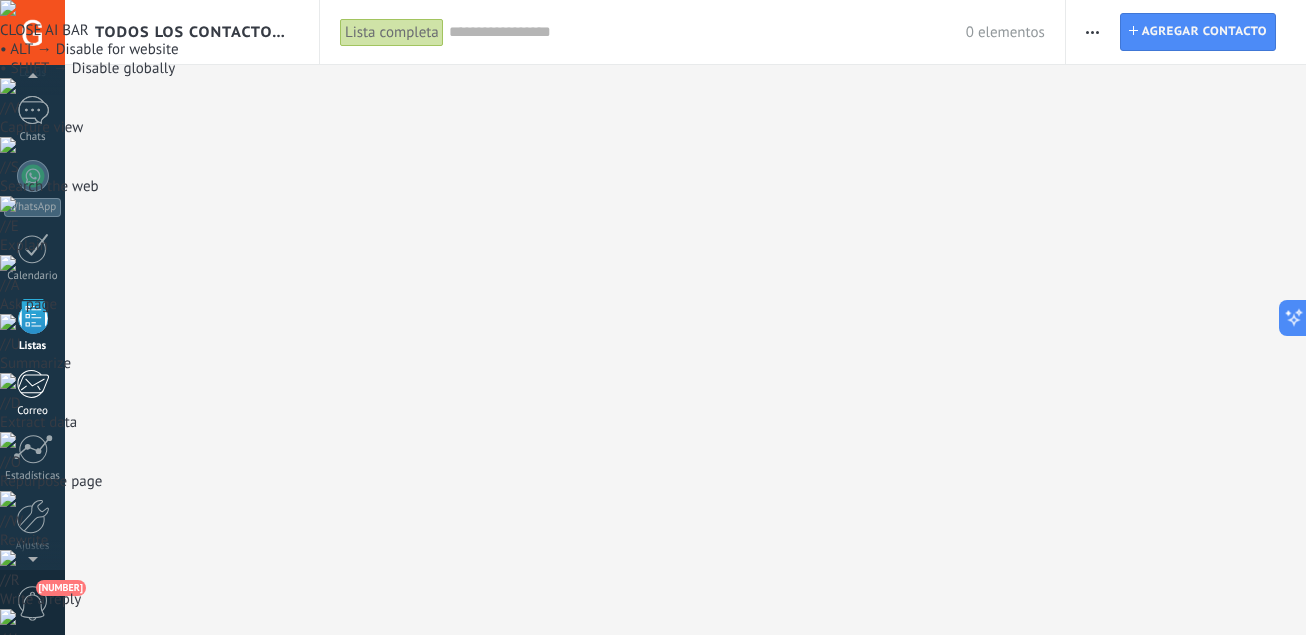 click at bounding box center (32, 384) 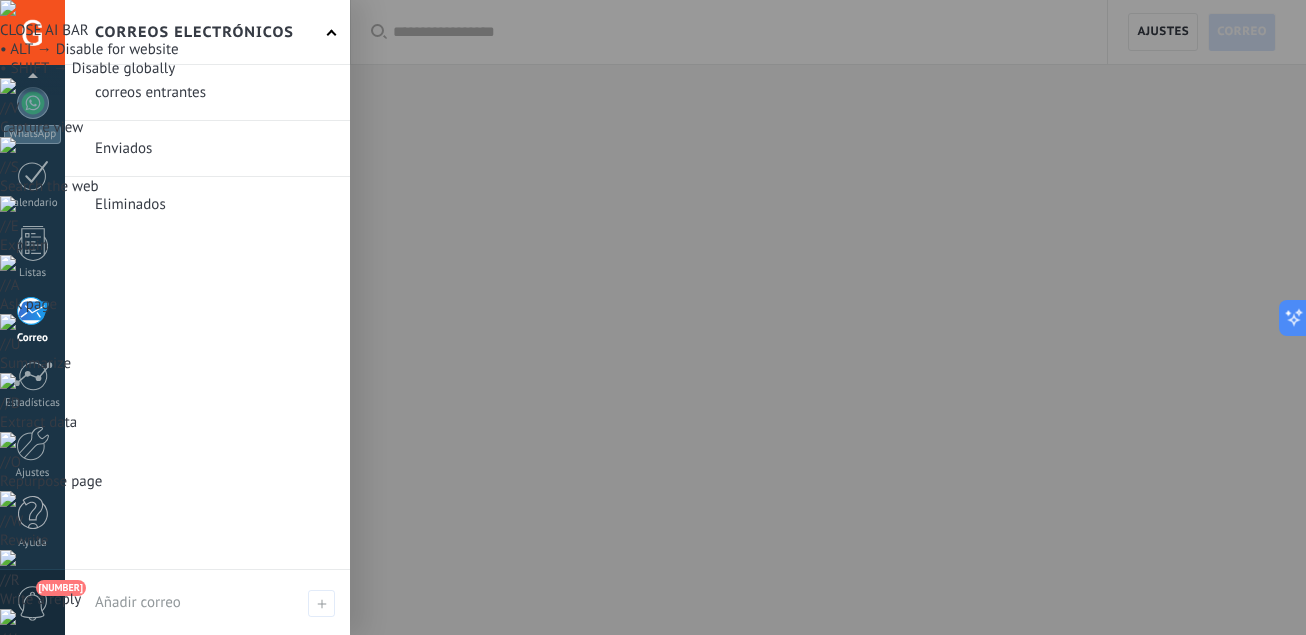 scroll, scrollTop: 0, scrollLeft: 0, axis: both 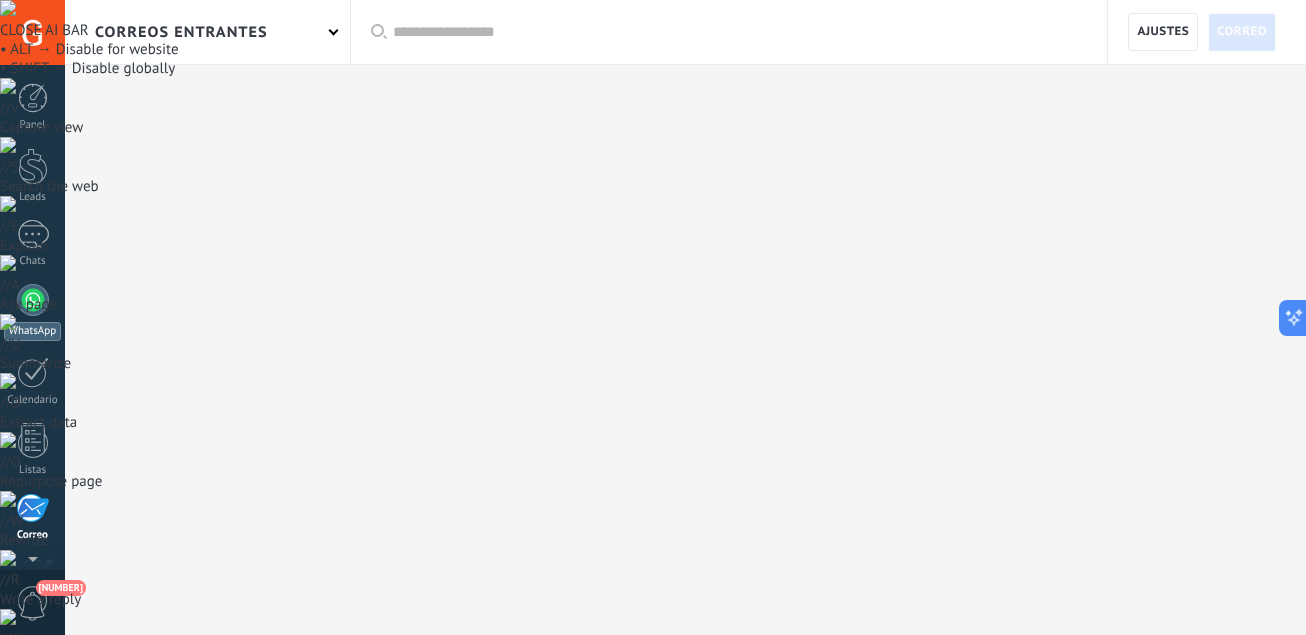 click at bounding box center [33, 300] 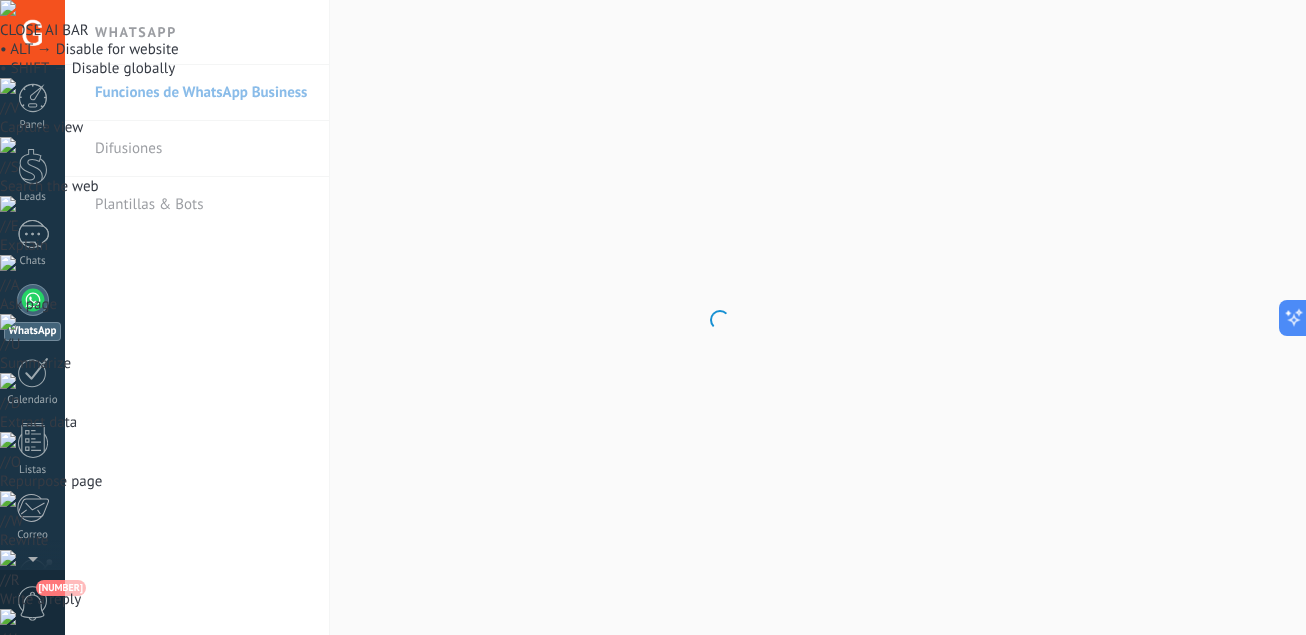 click on ".abccls-1,.abccls-2{fill-rule:evenodd}.abccls-2{fill:#fff} .abfcls-1{fill:none}.abfcls-2{fill:#fff} .abncls-1{isolation:isolate}.abncls-2{opacity:.06}.abncls-2,.abncls-3,.abncls-6{mix-blend-mode:multiply}.abncls-3{opacity:.15}.abncls-4,.abncls-8{fill:#fff}.abncls-5{fill:url(#abnlinear-gradient)}.abncls-6{opacity:.04}.abncls-7{fill:url(#abnlinear-gradient-2)}.abncls-8{fill-rule:evenodd} .abqst0{fill:#ffa200} .abwcls-1{fill:#252525} .cls-1{isolation:isolate} .acicls-1{fill:none} .aclcls-1{fill:#232323} .acnst0{display:none} .addcls-1,.addcls-2{fill:none;stroke-miterlimit:10}.addcls-1{stroke:#dfe0e5}.addcls-2{stroke:#a1a7ab} .adecls-1,.adecls-2{fill:none;stroke-miterlimit:10}.adecls-1{stroke:#dfe0e5}.adecls-2{stroke:#a1a7ab} .adqcls-1{fill:#8591a5;fill-rule:evenodd} .aeccls-1{fill:#5c9f37} .aeecls-1{fill:#f86161} .aejcls-1{fill:#8591a5;fill-rule:evenodd} .aekcls-1{fill-rule:evenodd} .aelcls-1{fill-rule:evenodd;fill:currentColor} .aemcls-1{fill-rule:evenodd;fill:currentColor} .aencls-2{fill:#f86161;opacity:.3}" at bounding box center (653, 1004) 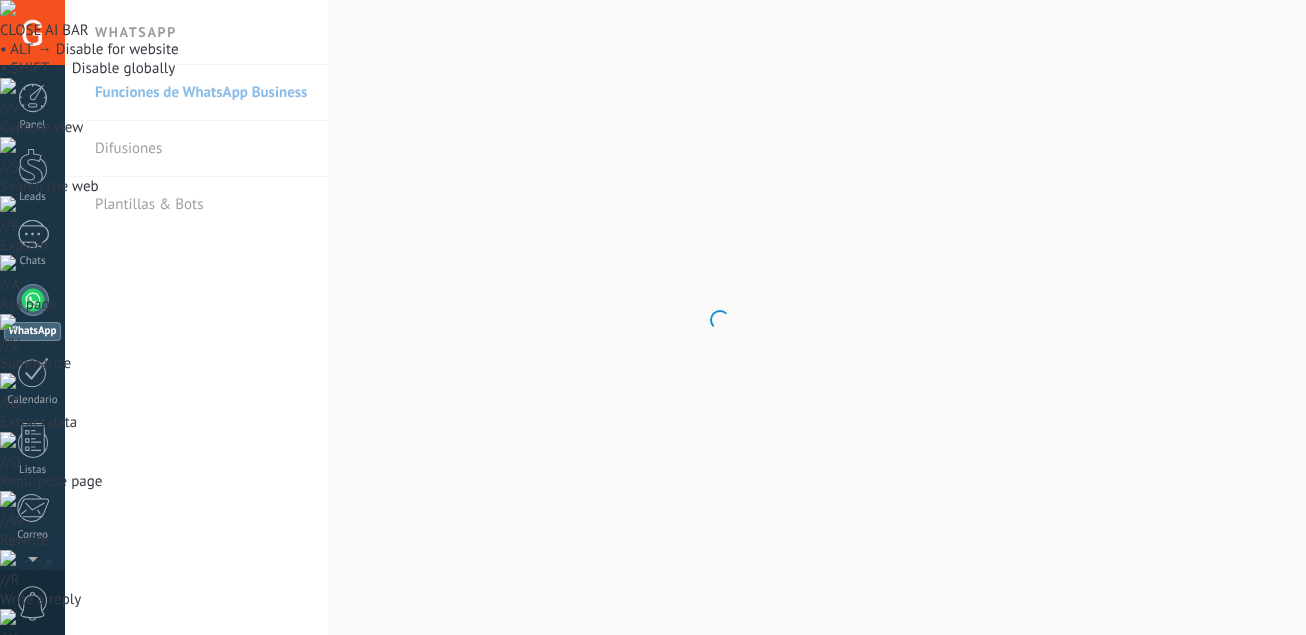 scroll, scrollTop: 0, scrollLeft: 0, axis: both 